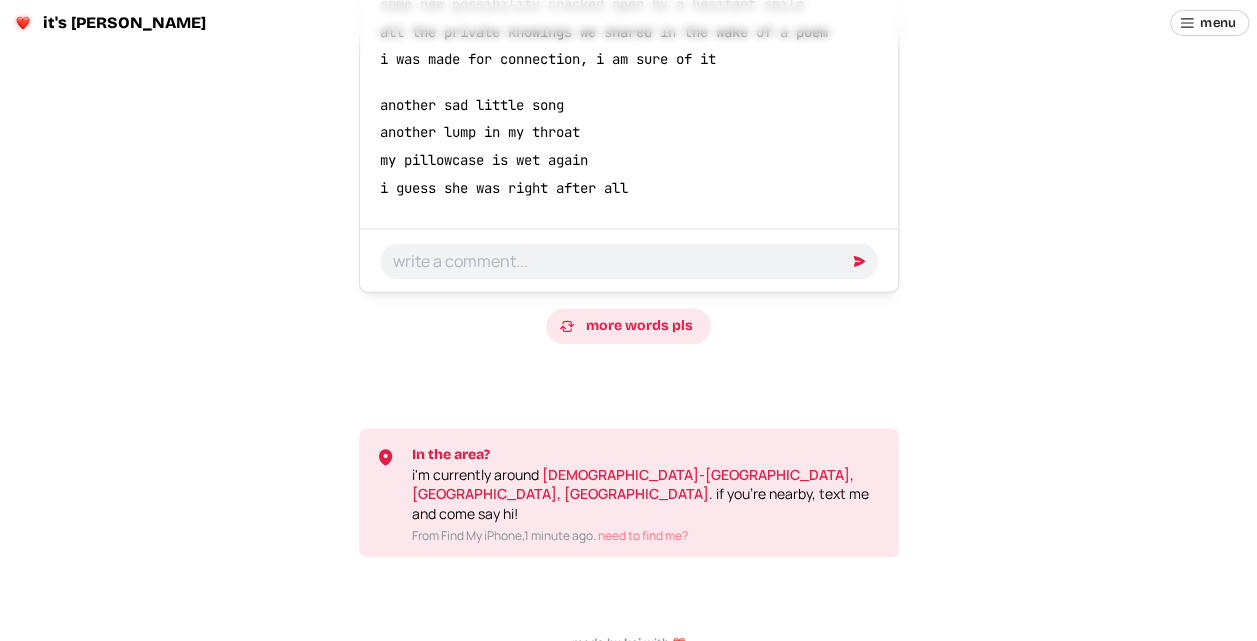 scroll, scrollTop: 0, scrollLeft: 0, axis: both 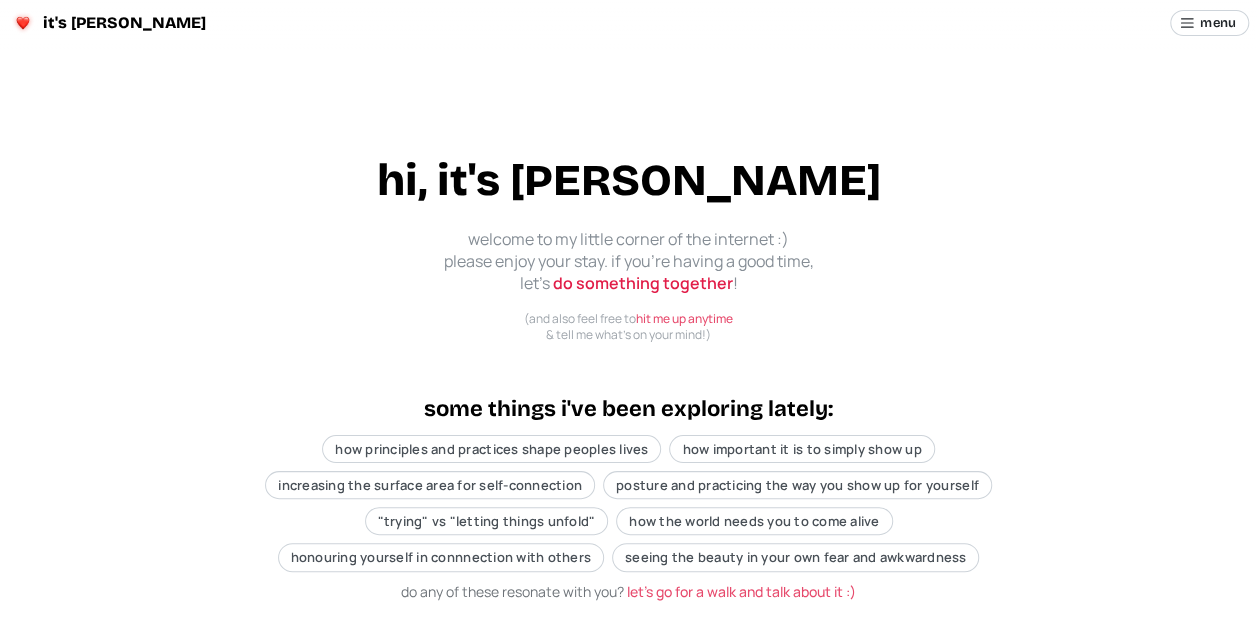 click on "welcome to my little corner of the internet :) please enjoy your stay. if you're having a good time, let's   do something together !" 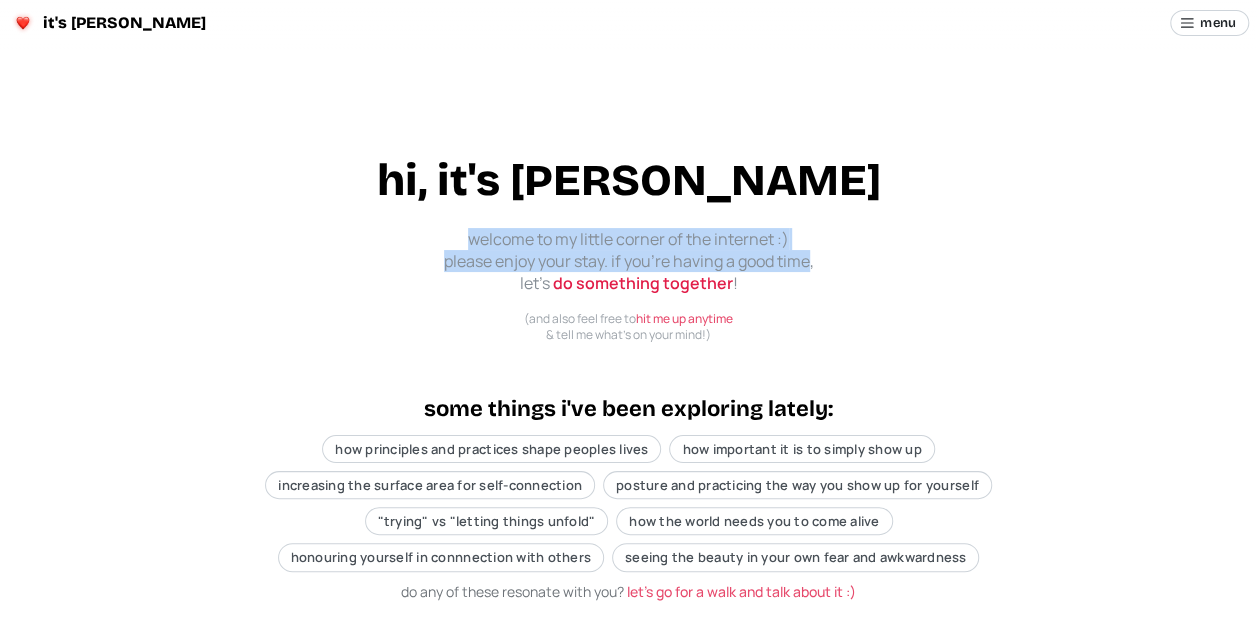 drag, startPoint x: 520, startPoint y: 227, endPoint x: 783, endPoint y: 266, distance: 265.87592 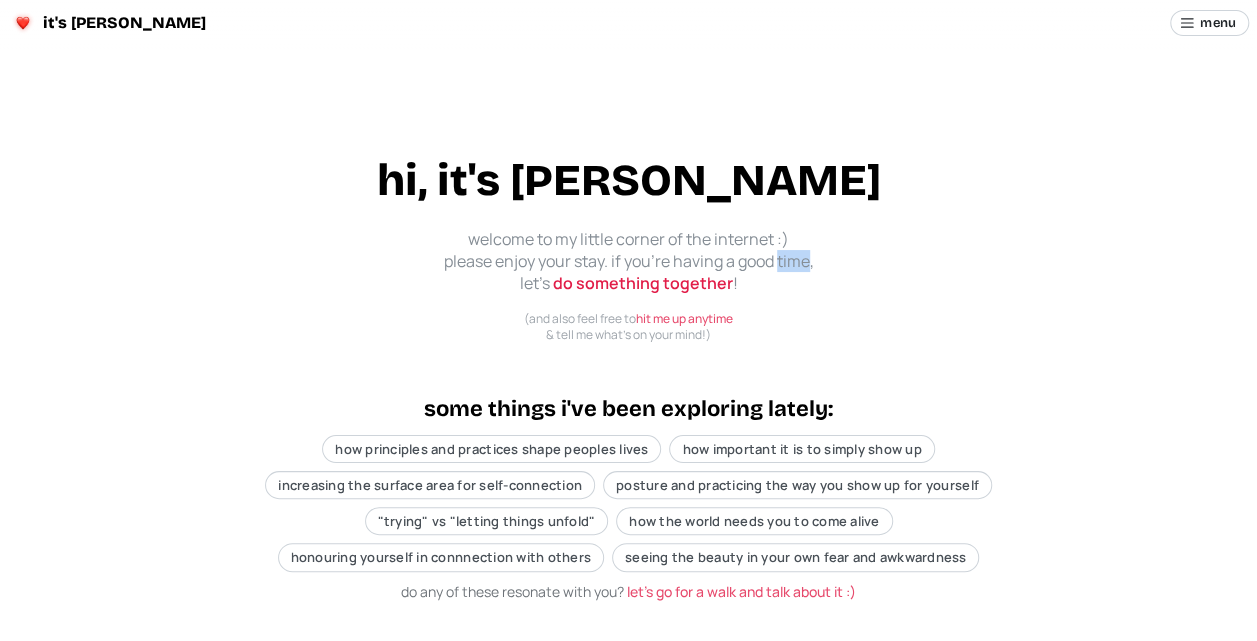 click on "welcome to my little corner of the internet :) please enjoy your stay. if you're having a good time, let's   do something together !" 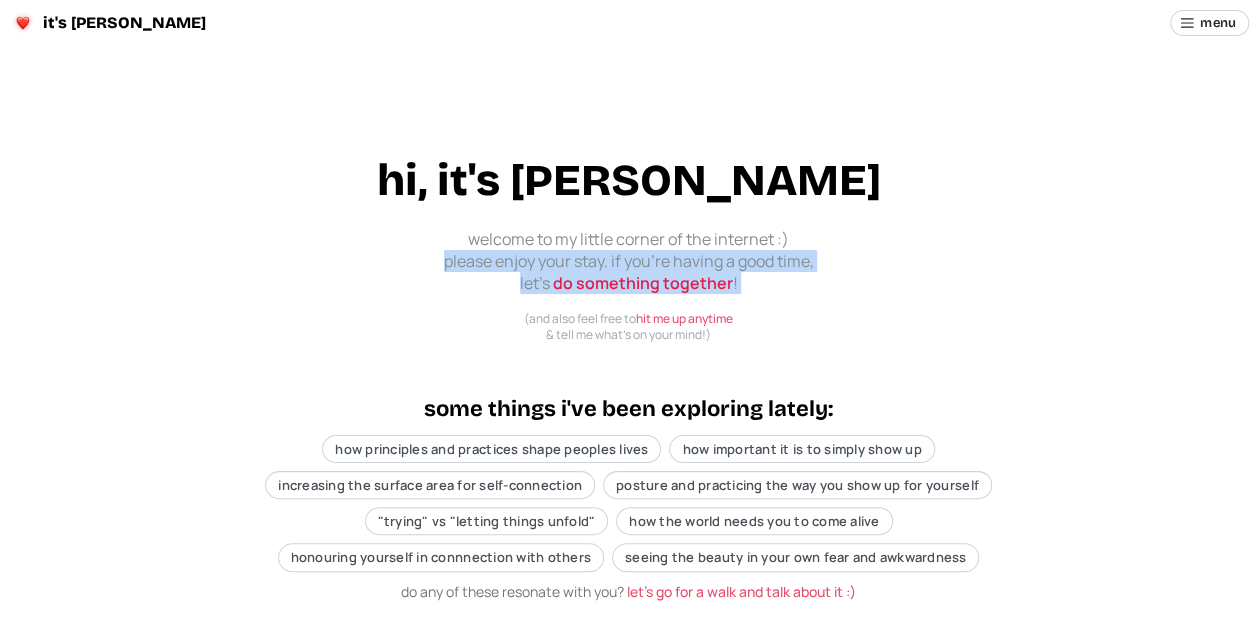 click on "welcome to my little corner of the internet :) please enjoy your stay. if you're having a good time, let's   do something together !" 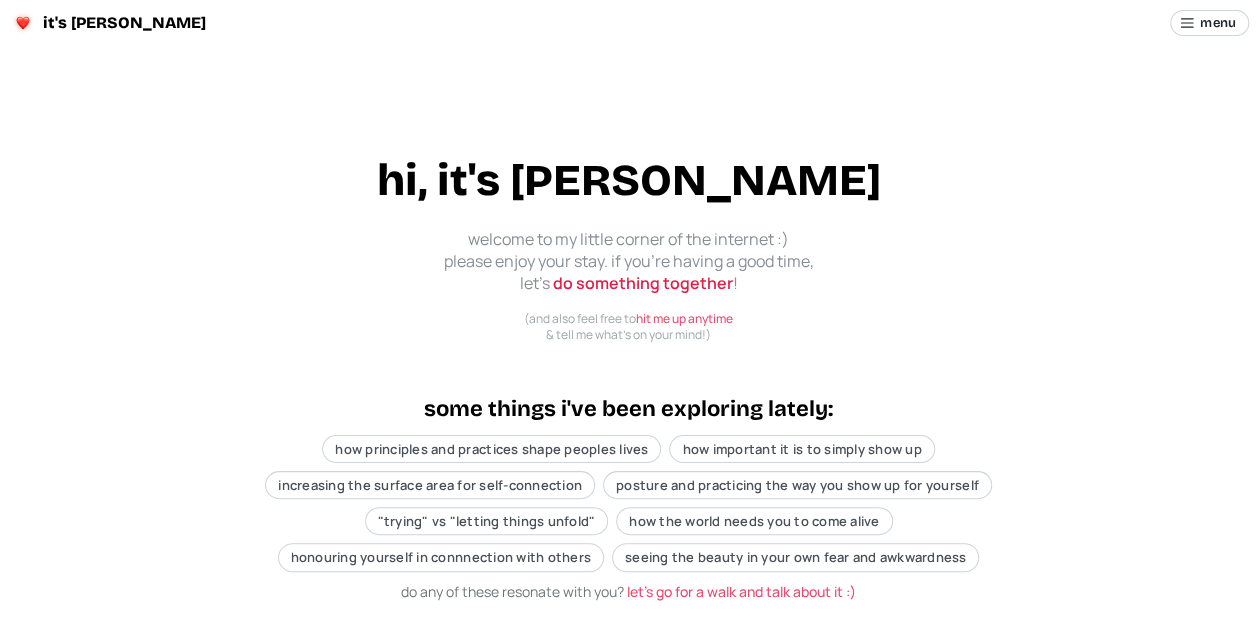 click on "welcome to my little corner of the internet :) please enjoy your stay. if you're having a good time, let's   do something together !" 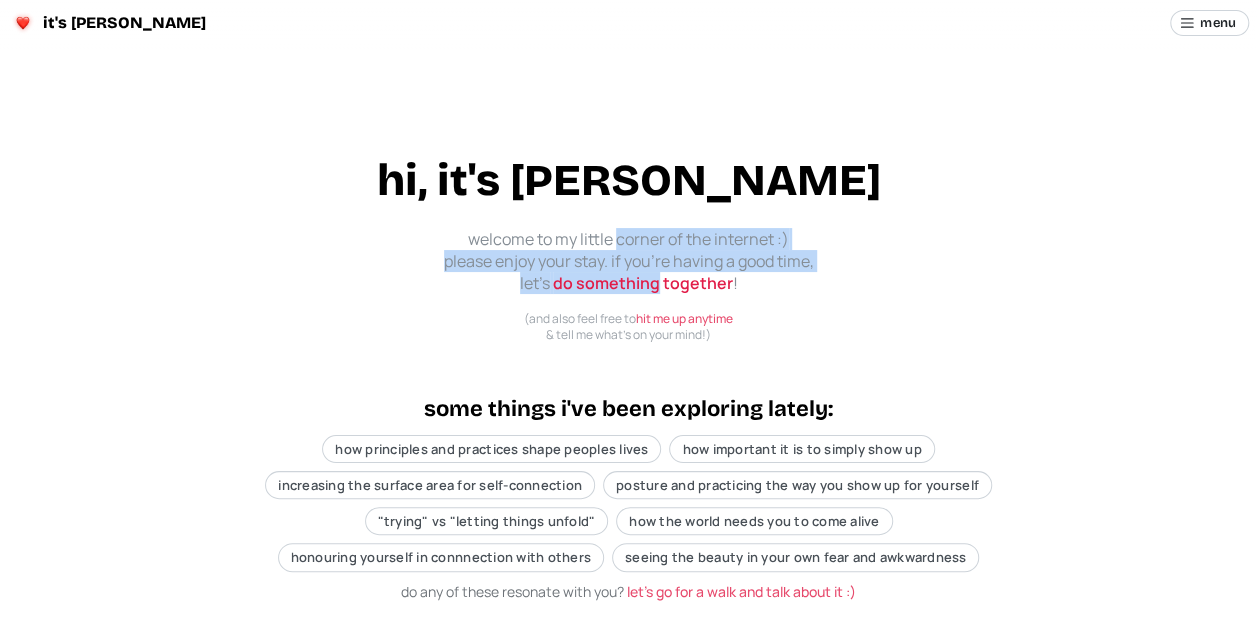 drag, startPoint x: 616, startPoint y: 242, endPoint x: 617, endPoint y: 272, distance: 30.016663 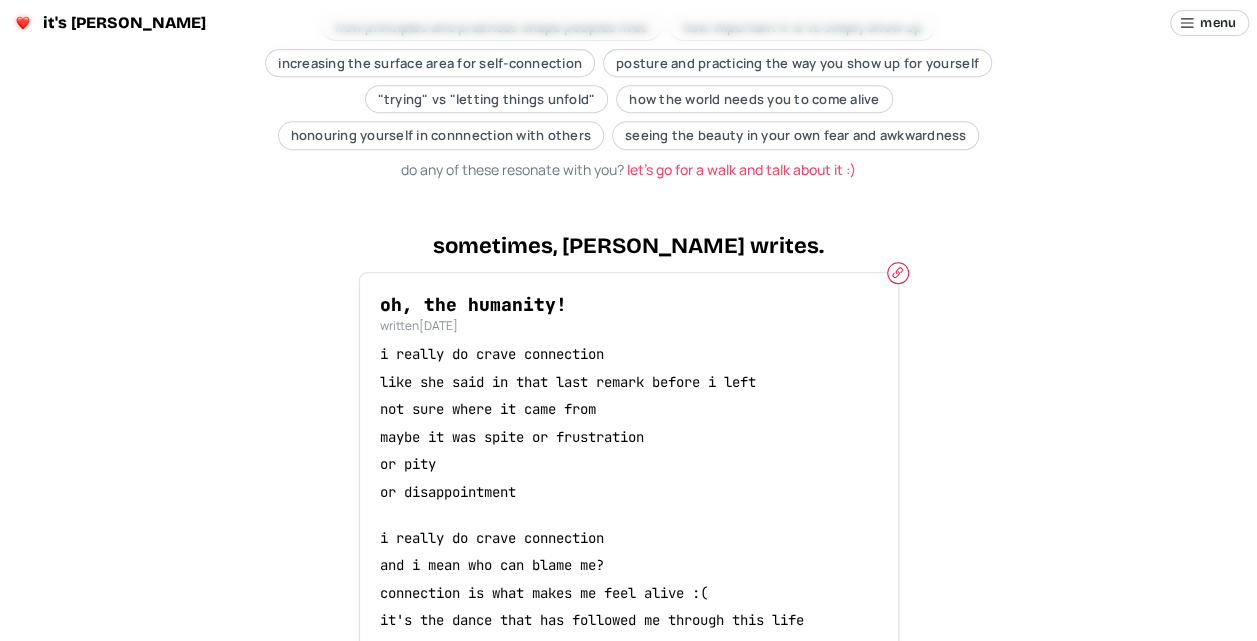 scroll, scrollTop: 422, scrollLeft: 0, axis: vertical 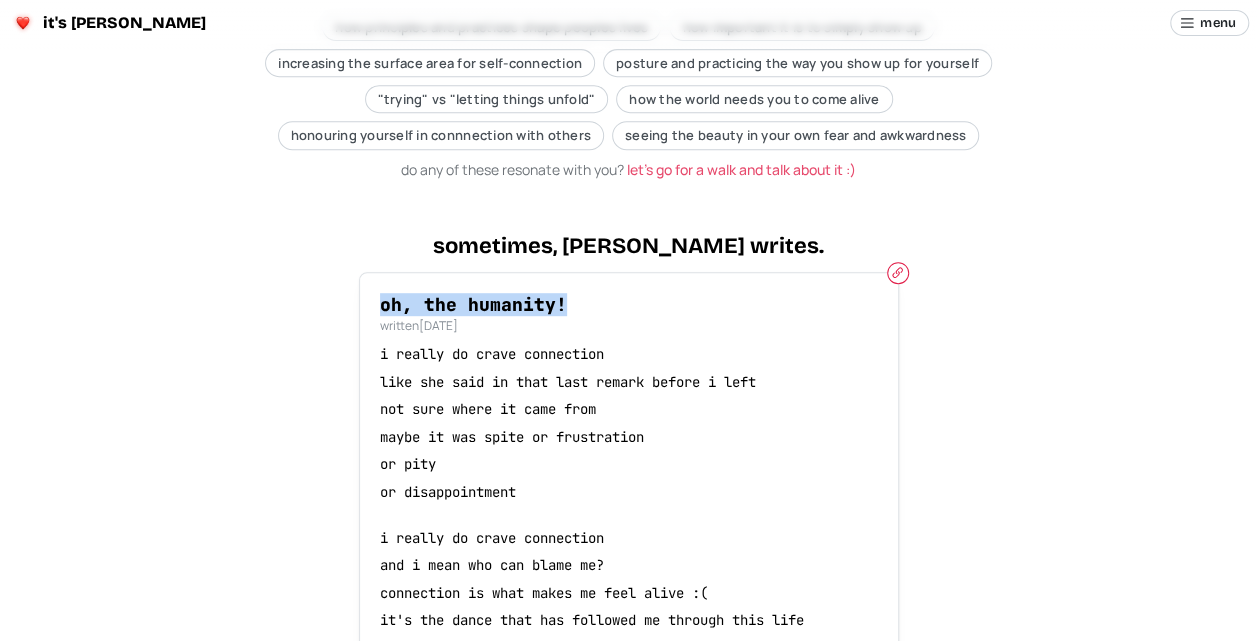 drag, startPoint x: 374, startPoint y: 288, endPoint x: 610, endPoint y: 302, distance: 236.41489 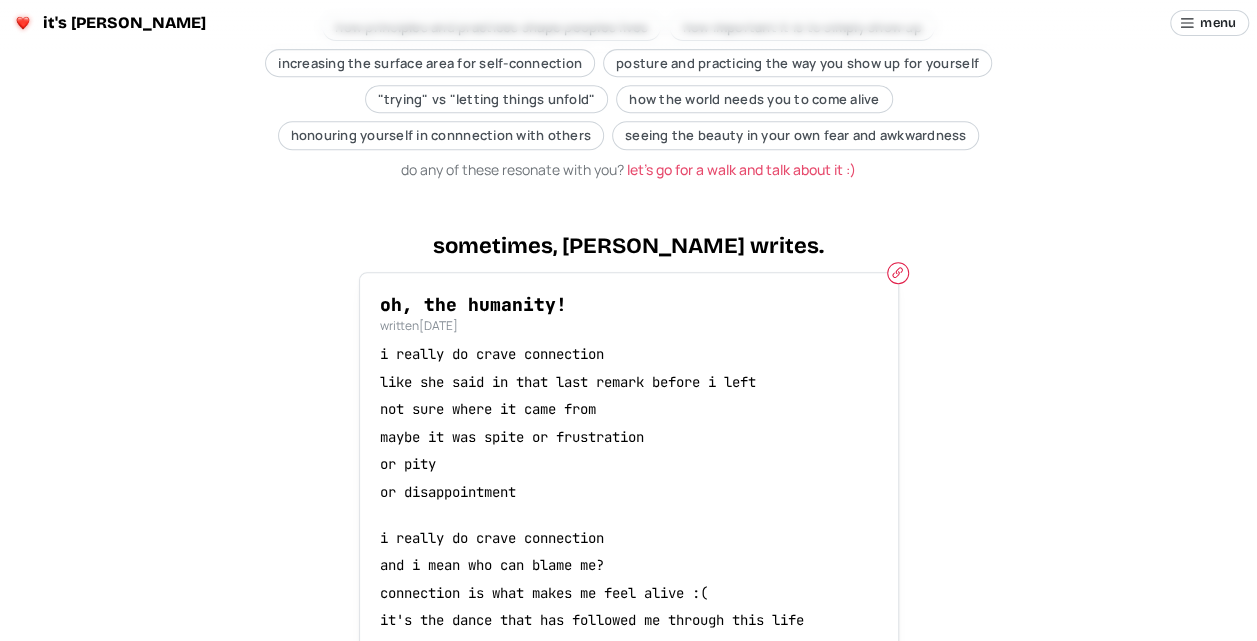 click on "oh, the humanity!" 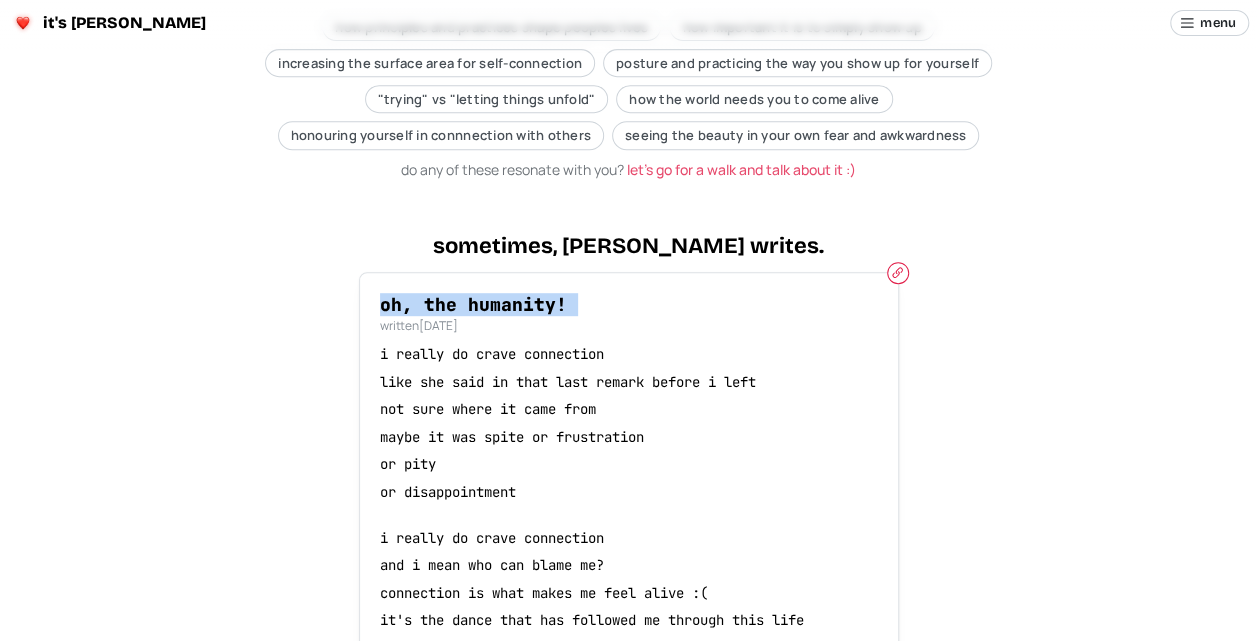 click on "oh, the humanity!" 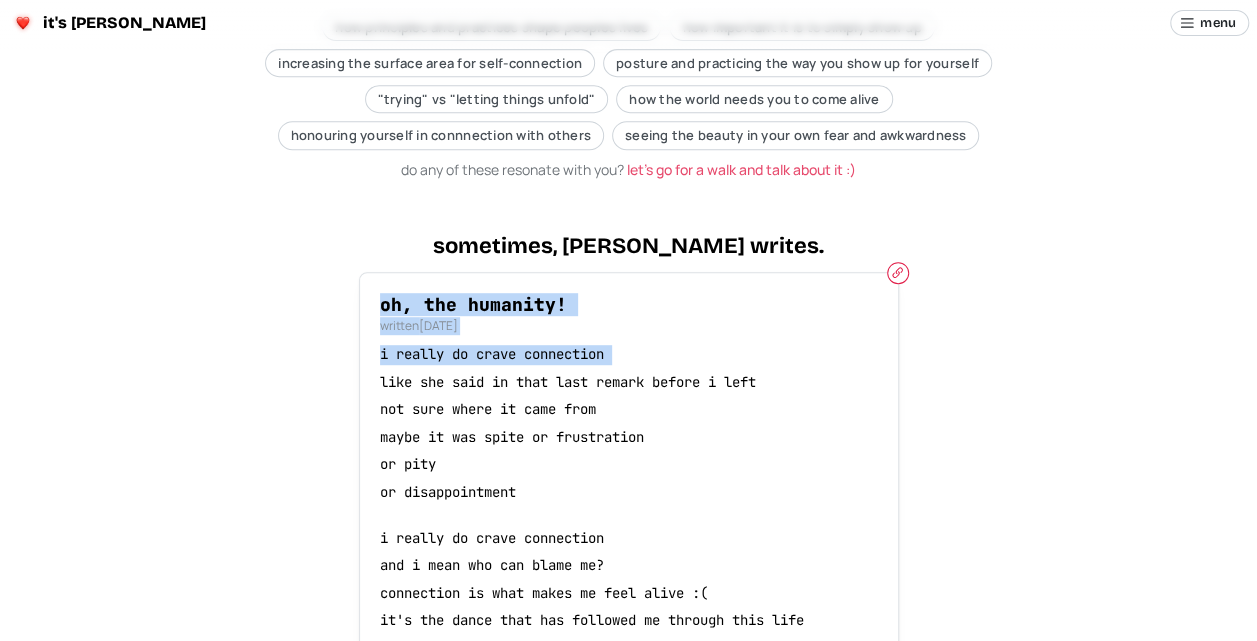 drag, startPoint x: 610, startPoint y: 302, endPoint x: 612, endPoint y: 338, distance: 36.05551 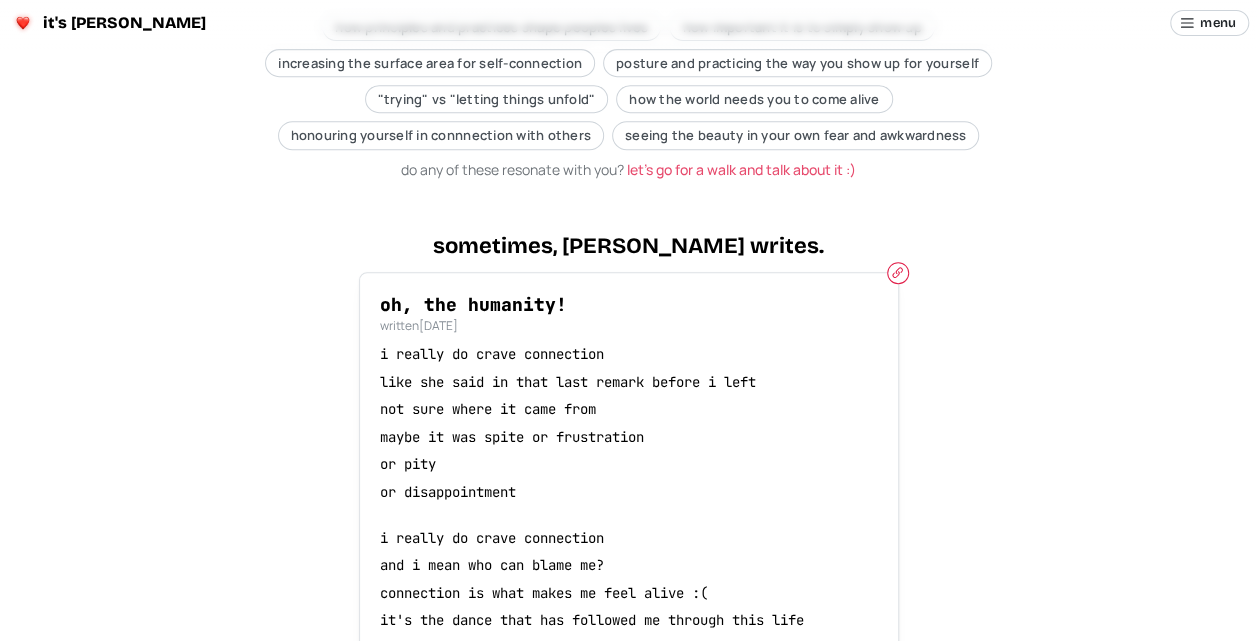 click on "i really do crave connection like she said in that last remark before i left not sure where it came from maybe it was spite or frustration or pity or disappointment i really do crave connection and i mean who can blame me? connection is what makes me feel alive :( it's the dance that has followed me through this life it's the purr of the road underneath the wheels of my board the twirl of the metal staff beneath my palms the crunching of snow beneath my feet i was made for connection, i know it, i can feel it the stare of a stranger as i turn the corner some new possibility cracked open by a hesitant smile all the private knowings we shared in the wake of a poem i was made for connection, i am sure of it another sad little song another lump in my throat my pillowcase is wet again i guess she was right after all" 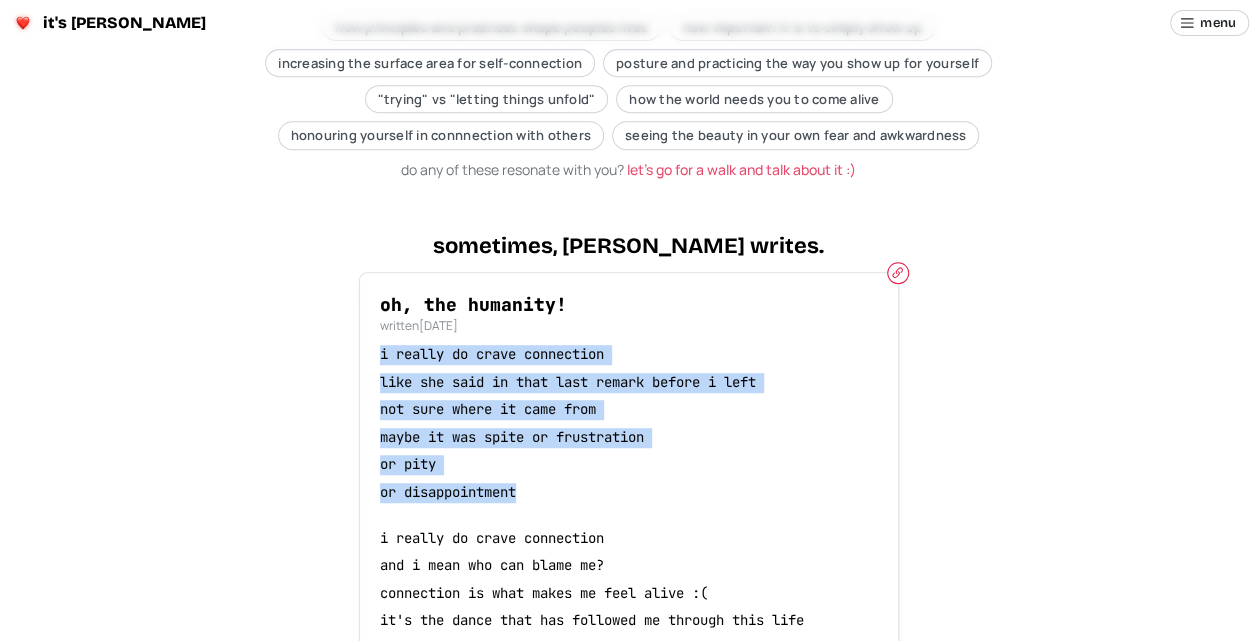 drag, startPoint x: 612, startPoint y: 338, endPoint x: 620, endPoint y: 487, distance: 149.21461 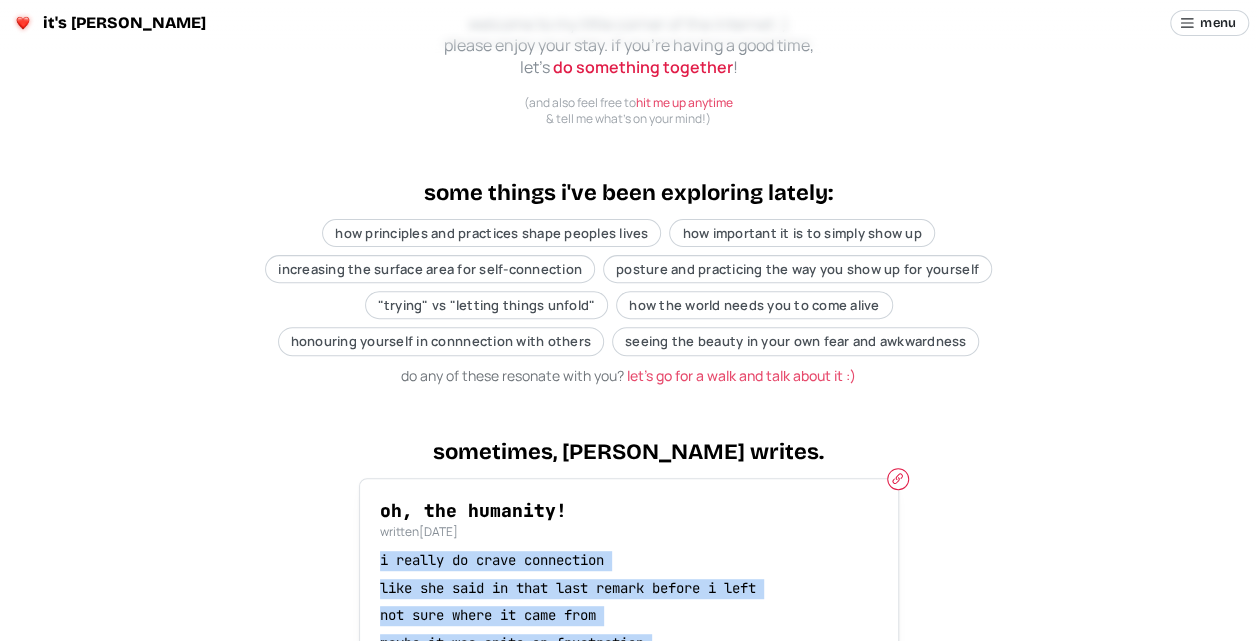 scroll, scrollTop: 0, scrollLeft: 0, axis: both 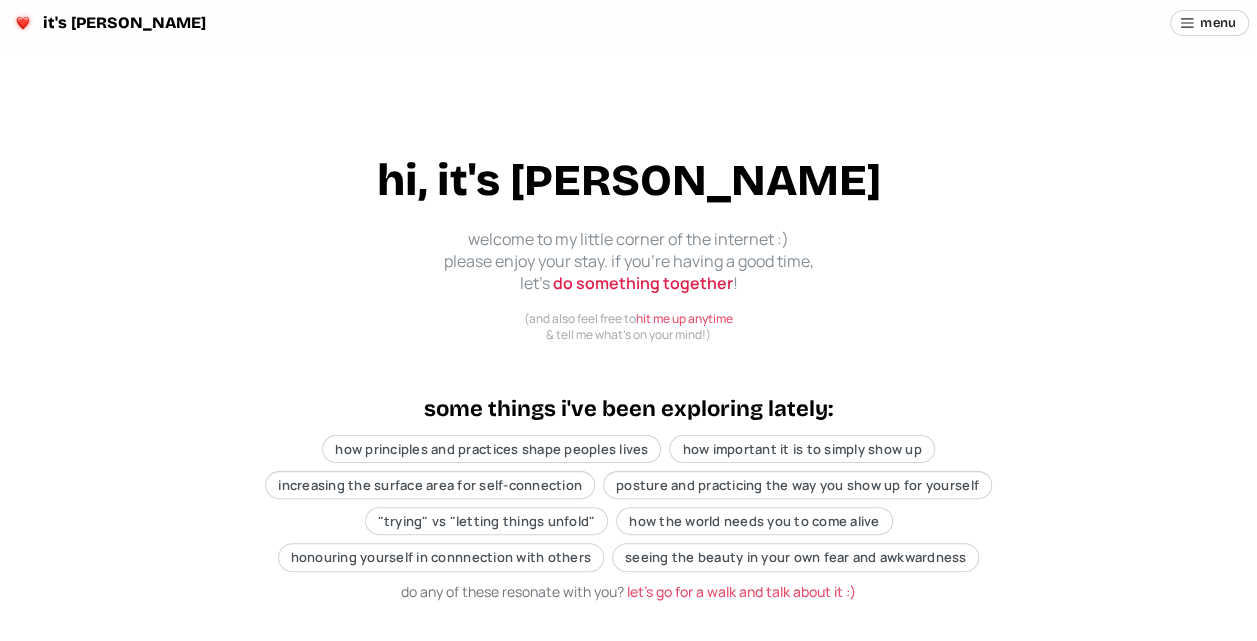drag, startPoint x: 171, startPoint y: 41, endPoint x: 27, endPoint y: 28, distance: 144.58562 